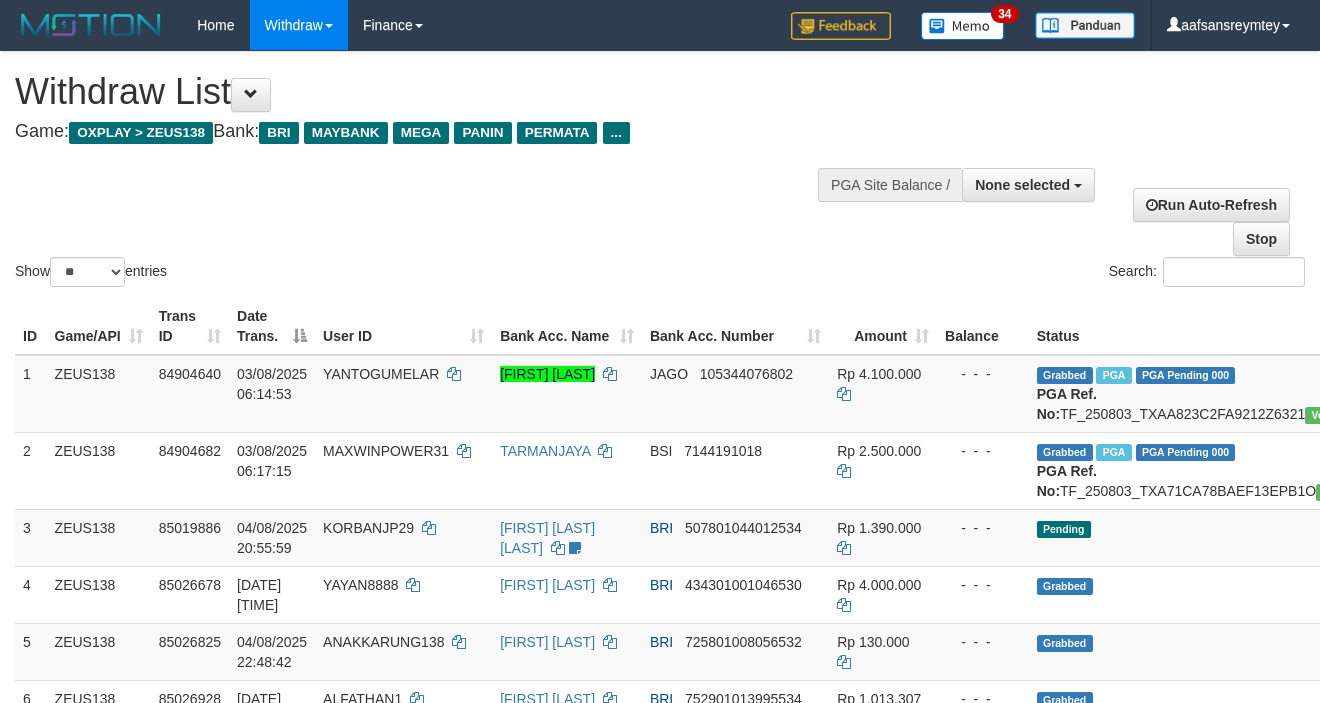 select 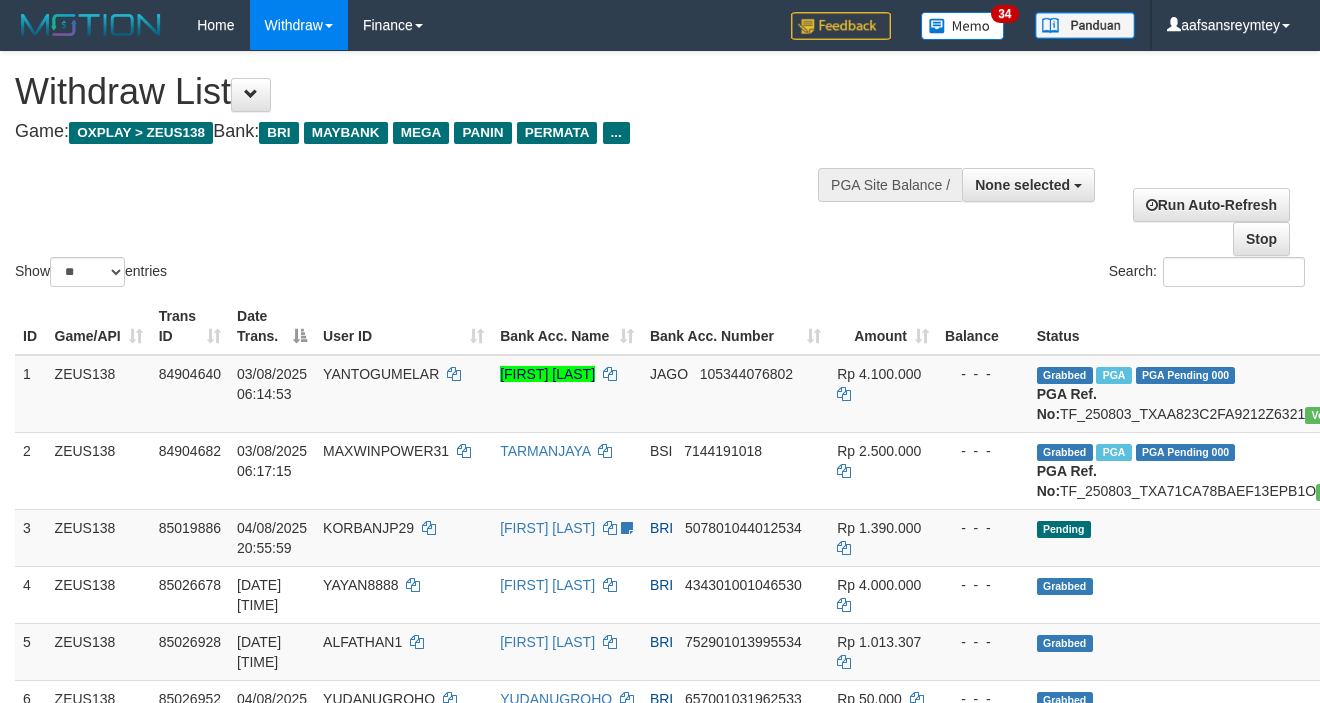 select 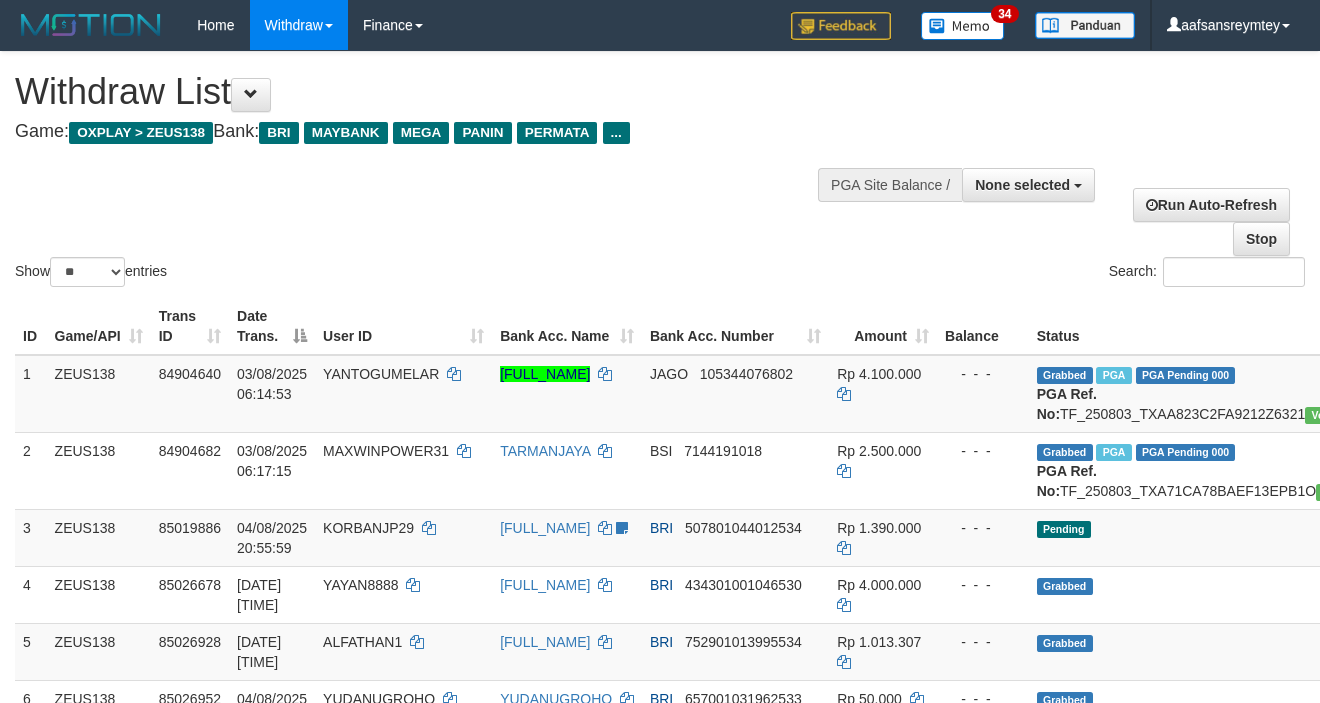 select 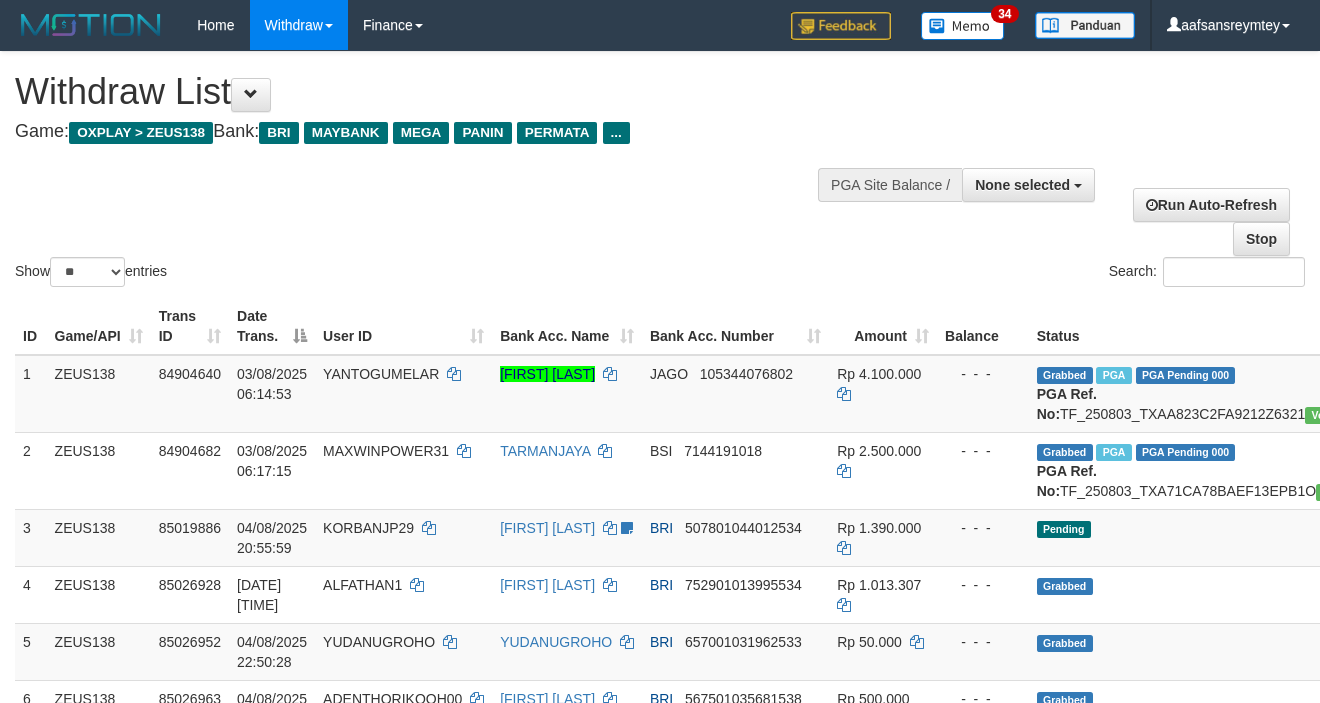 select 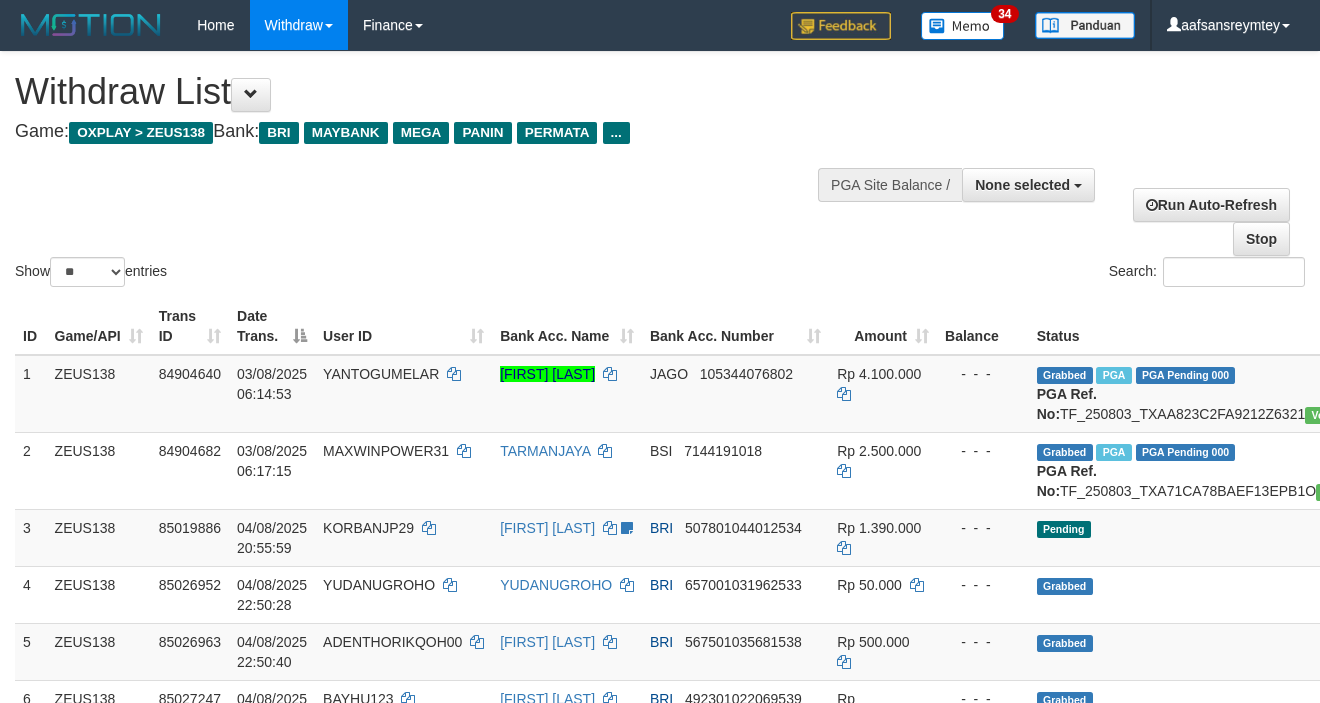 select 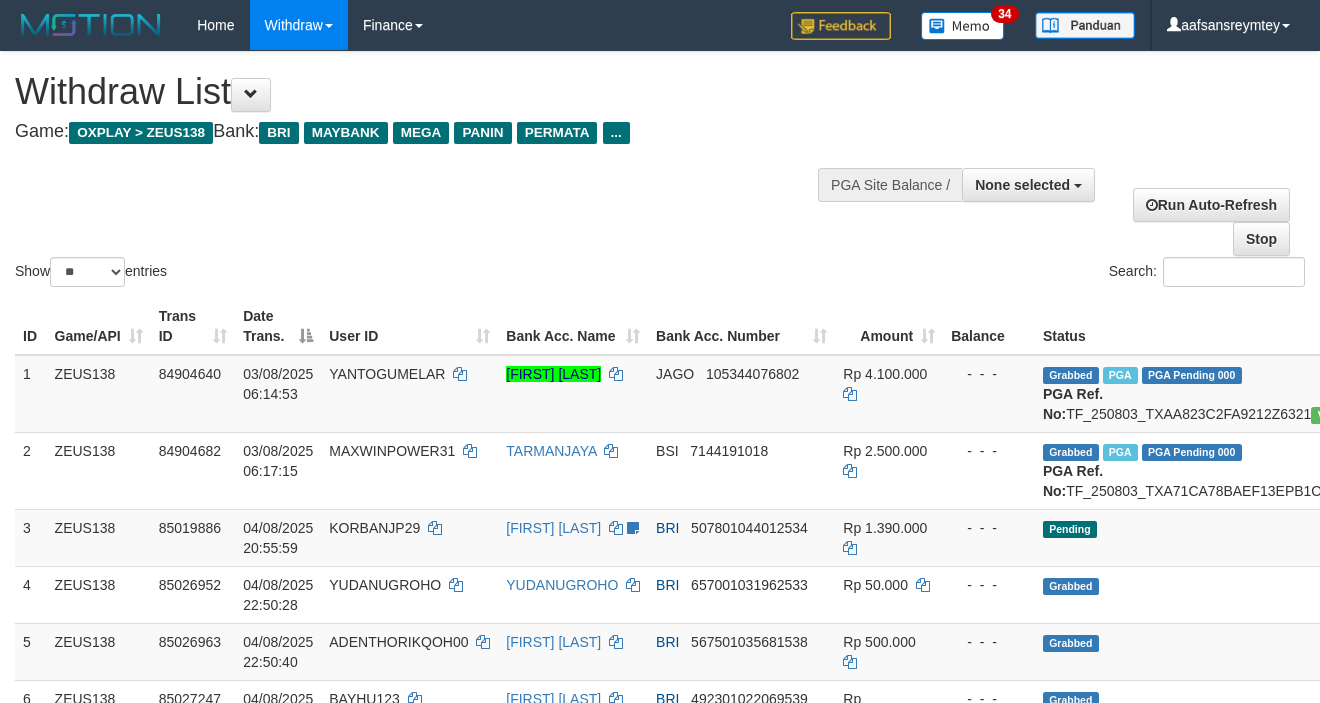 select 